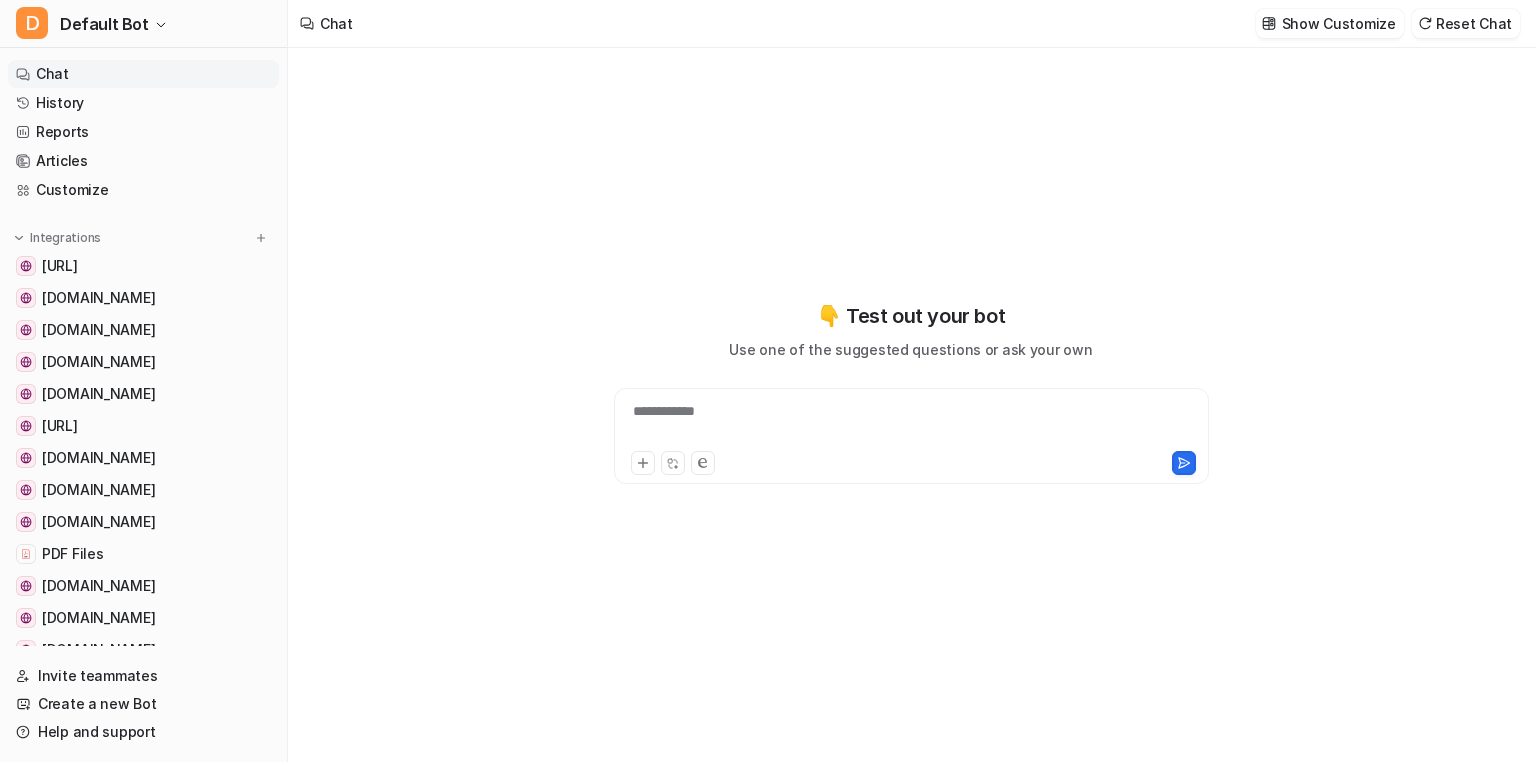 scroll, scrollTop: 0, scrollLeft: 0, axis: both 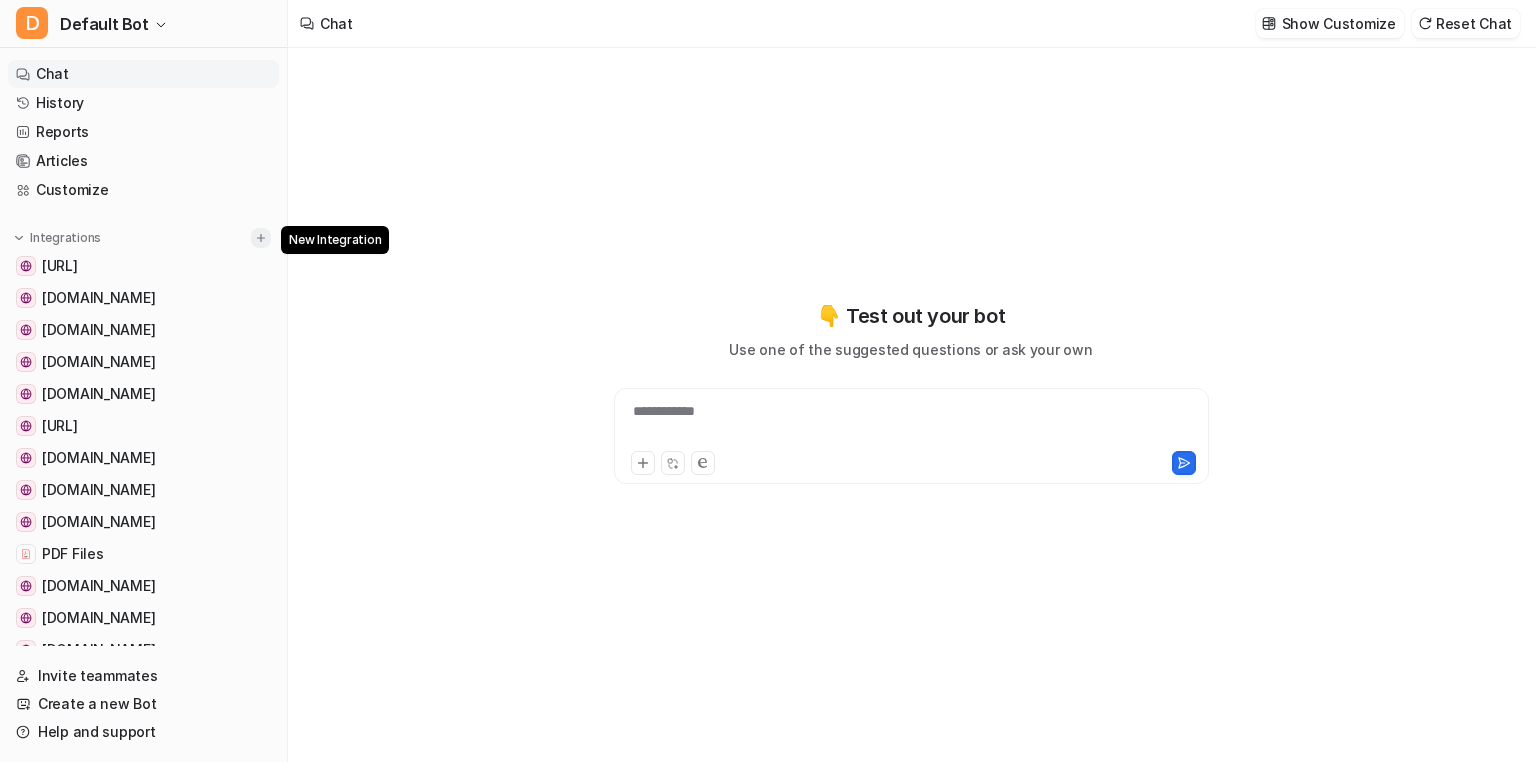 click at bounding box center [261, 238] 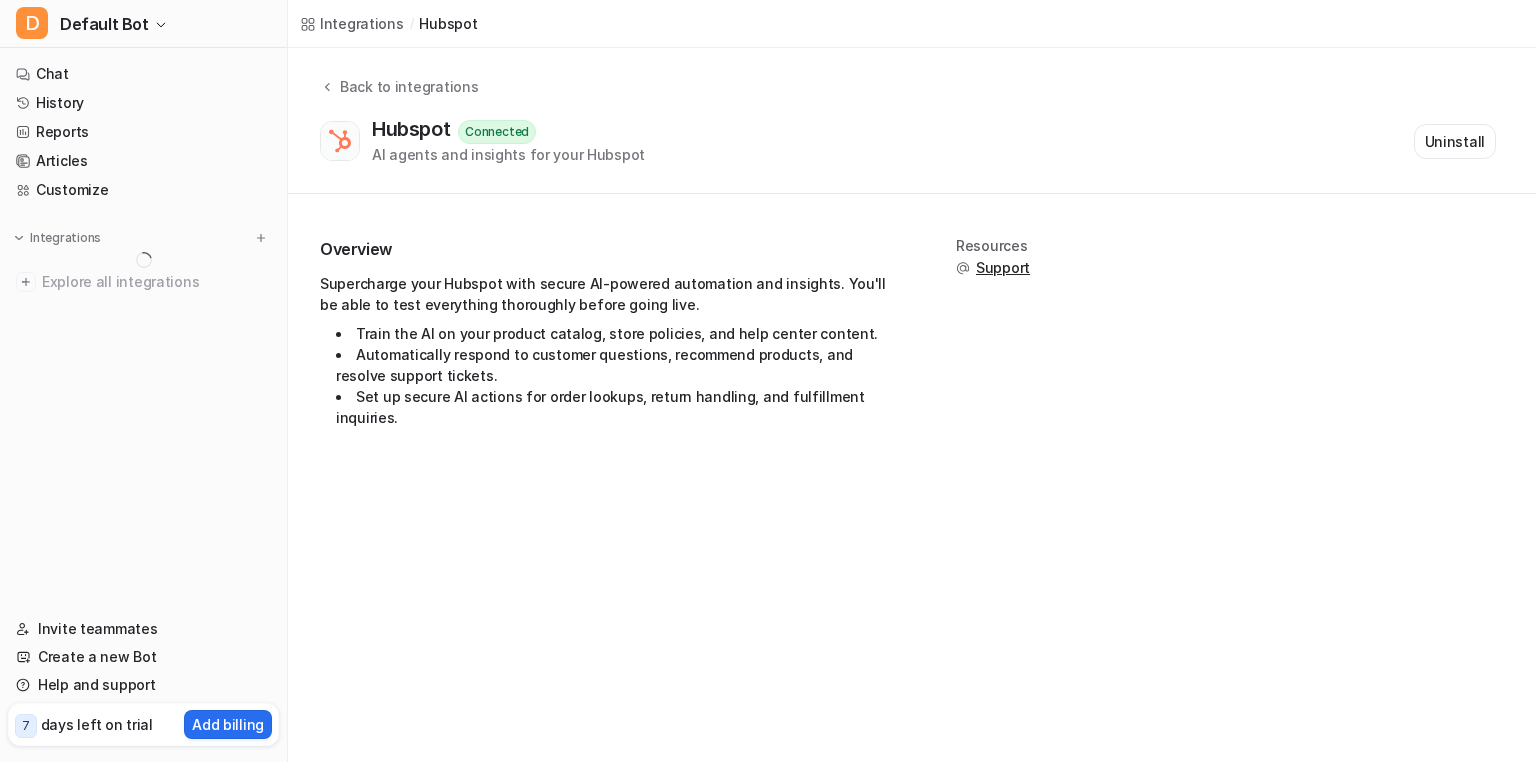 scroll, scrollTop: 0, scrollLeft: 0, axis: both 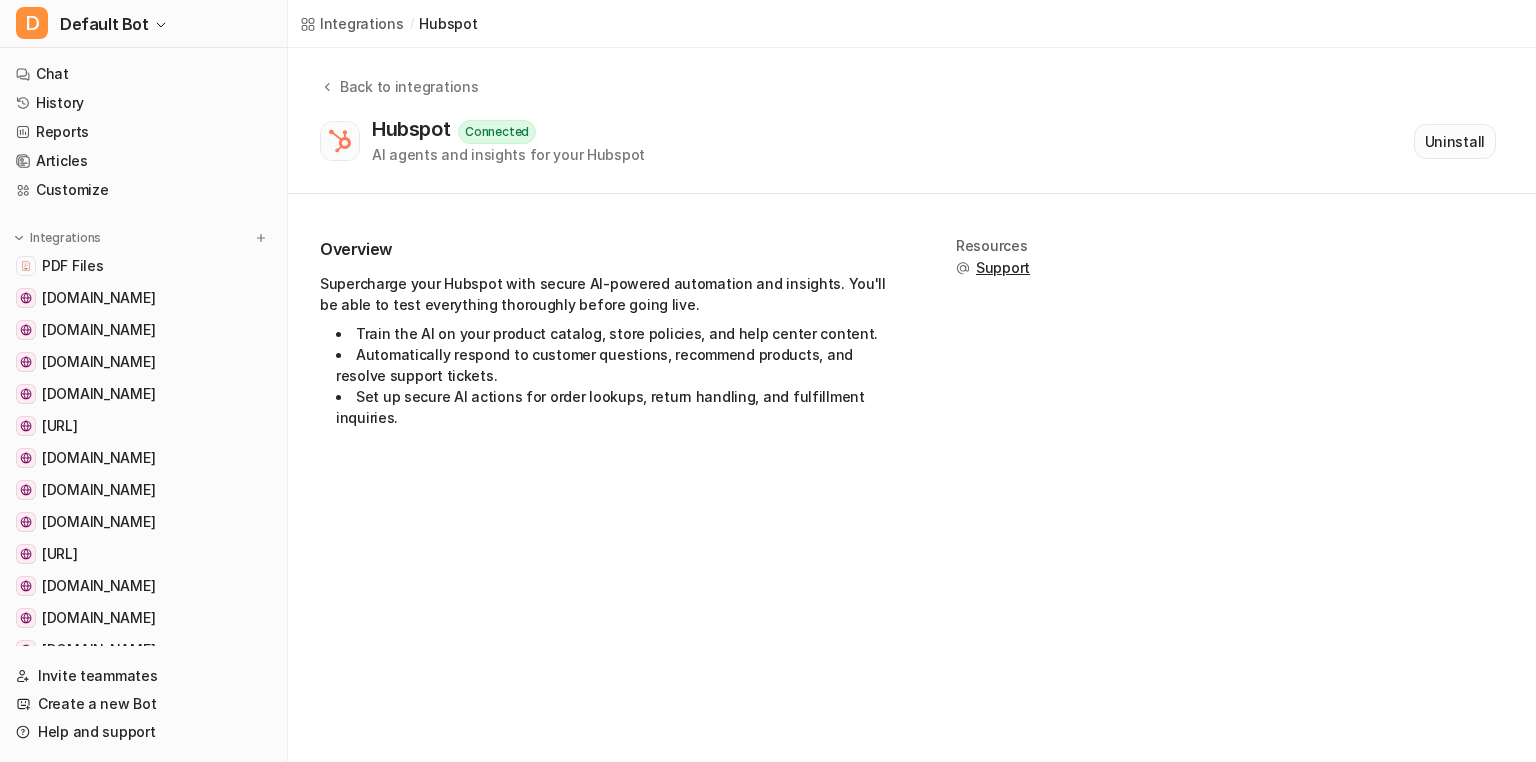 click on "Uninstall" at bounding box center (1455, 141) 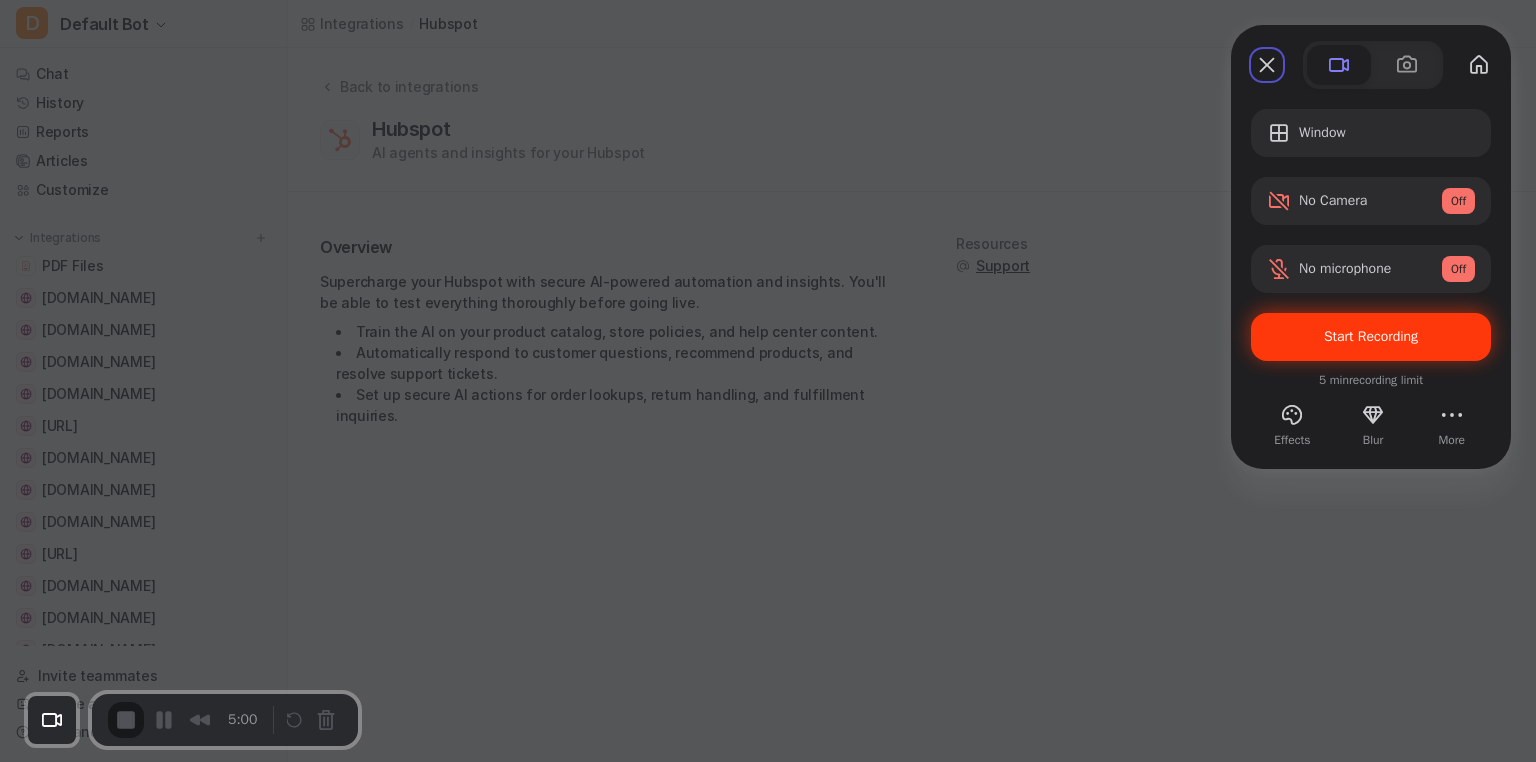 click on "Start Recording" at bounding box center (1371, 336) 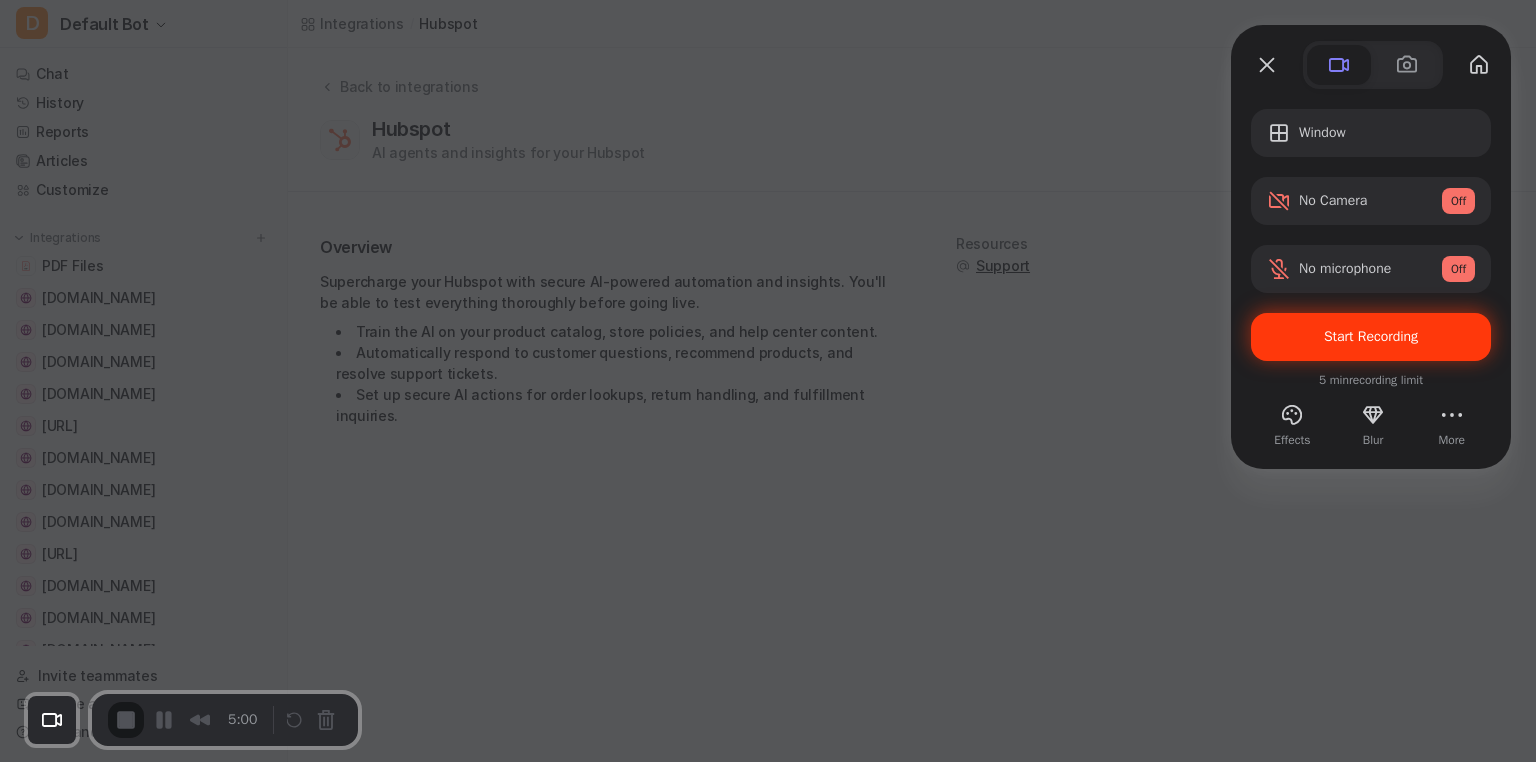 click on "Yes, proceed" at bounding box center [435, 1714] 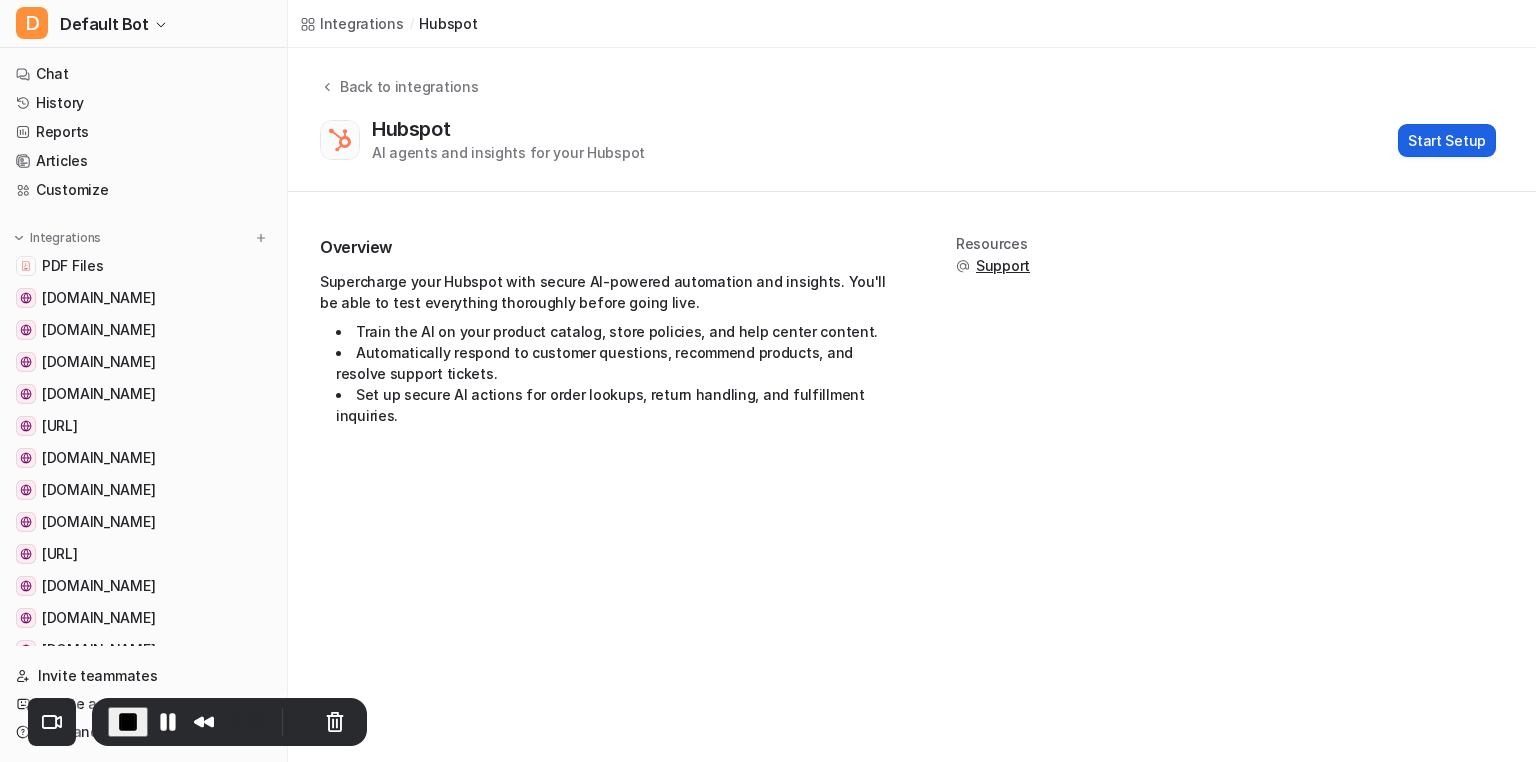 click on "Start Setup" at bounding box center [1447, 140] 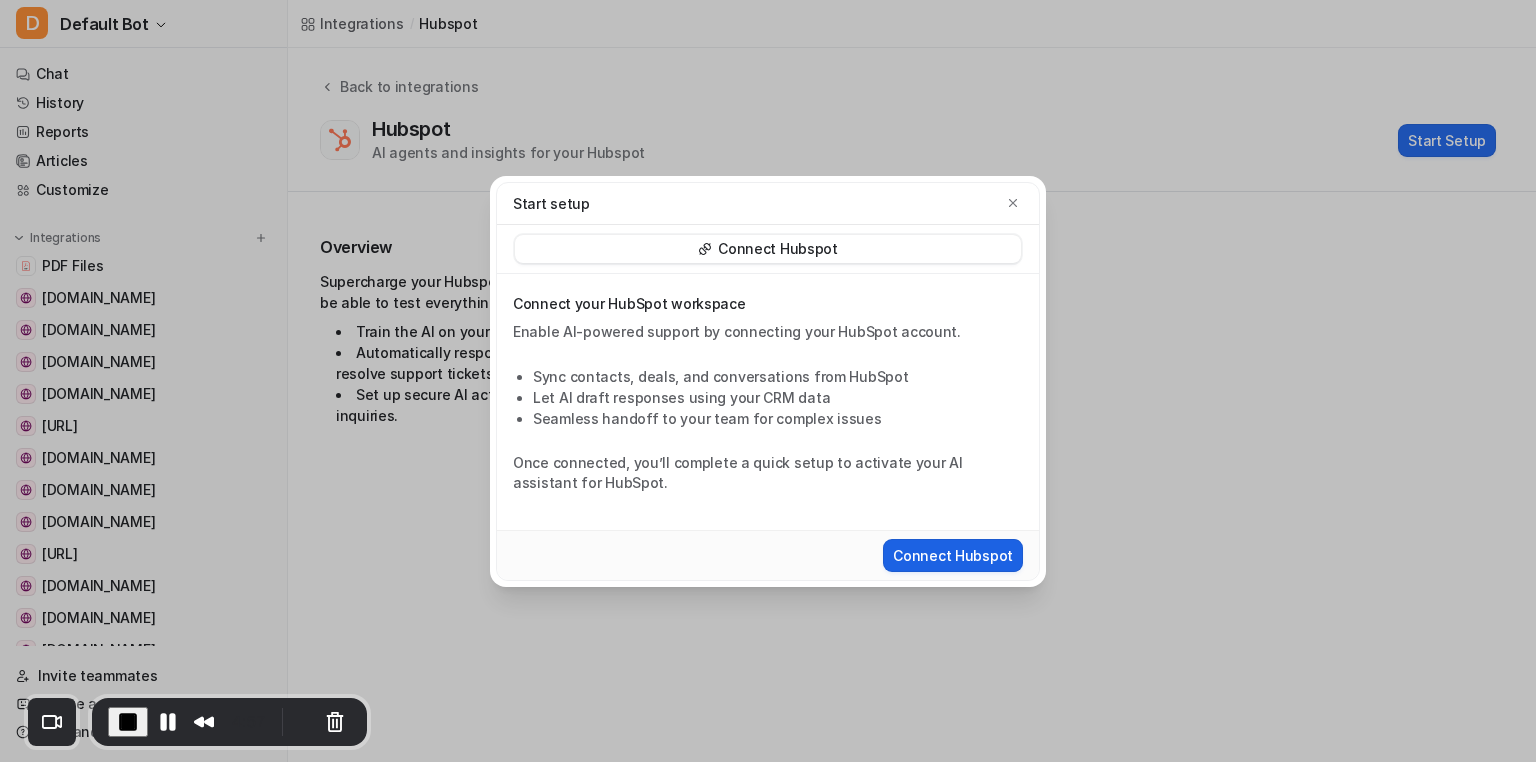 click on "Connect Hubspot" at bounding box center [953, 555] 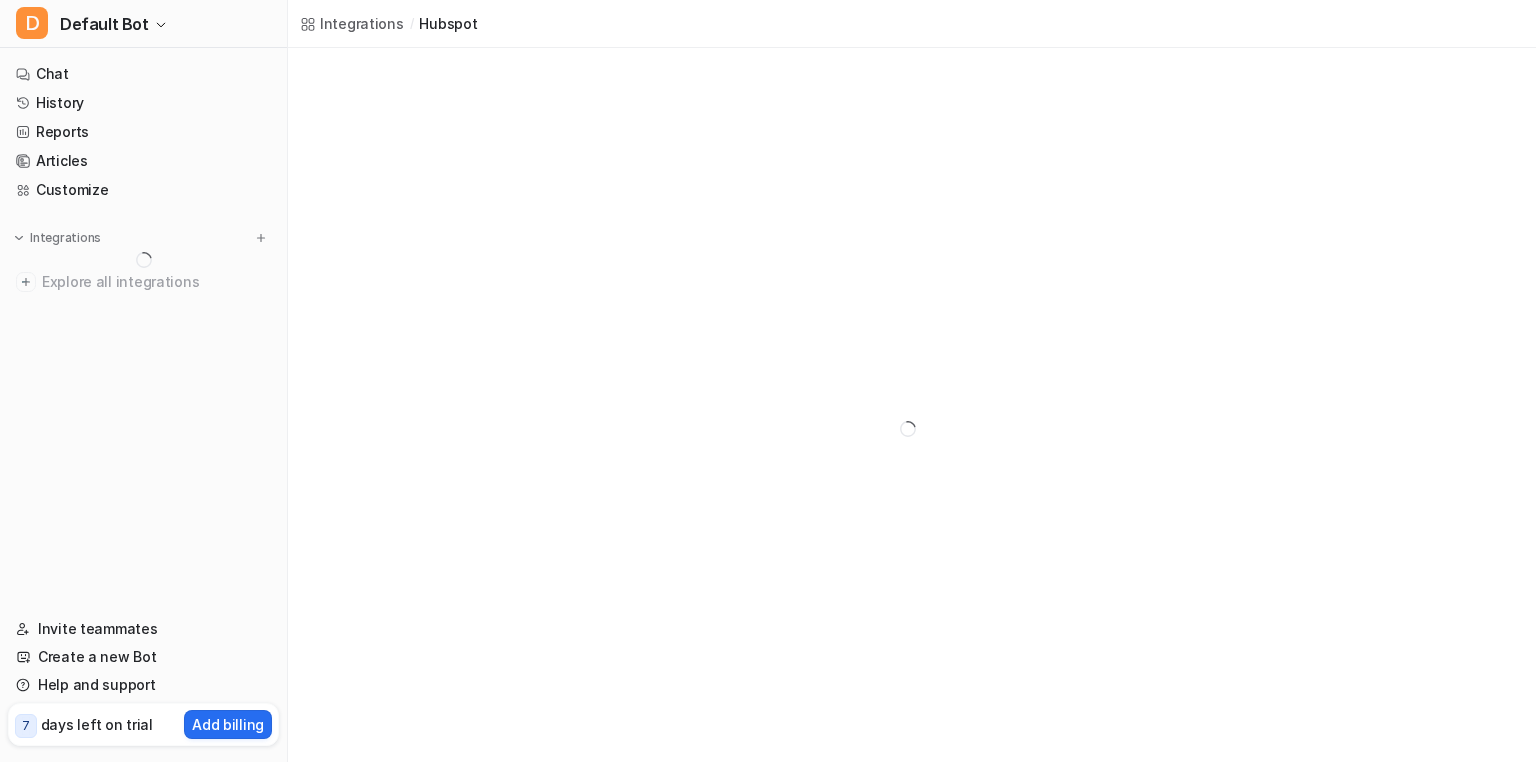 scroll, scrollTop: 0, scrollLeft: 0, axis: both 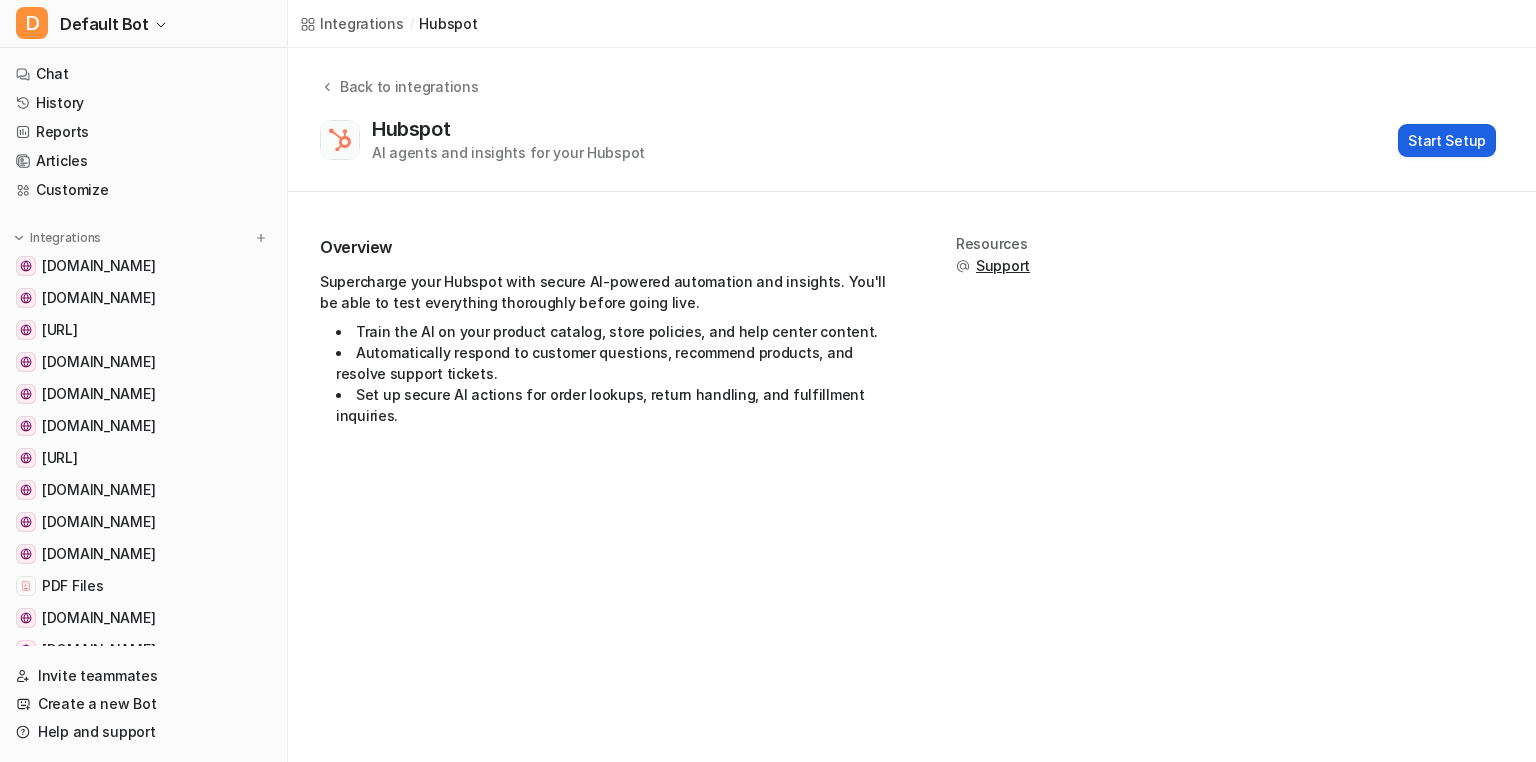 click on "Start Setup" at bounding box center (1447, 140) 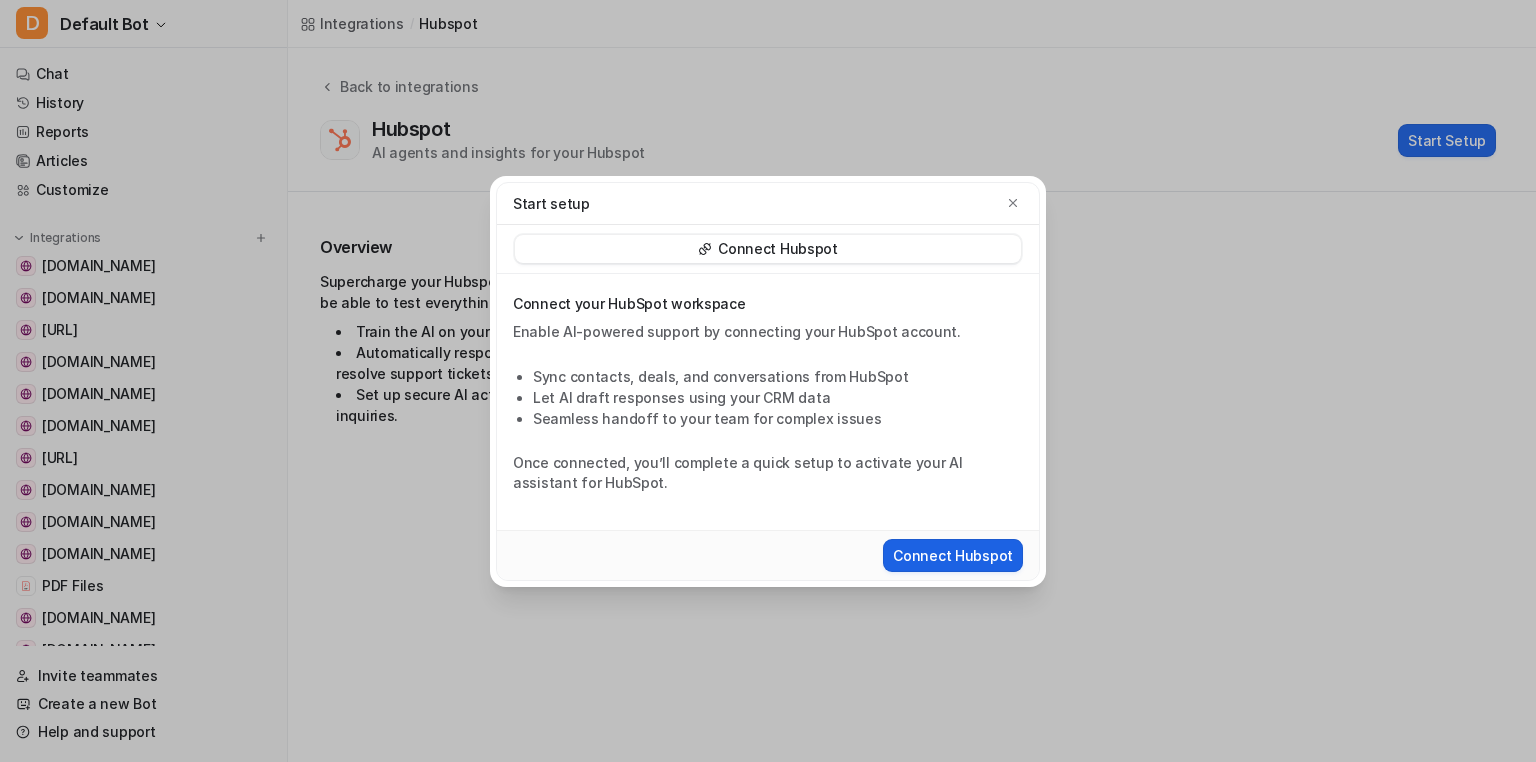 click on "Connect Hubspot" at bounding box center (953, 555) 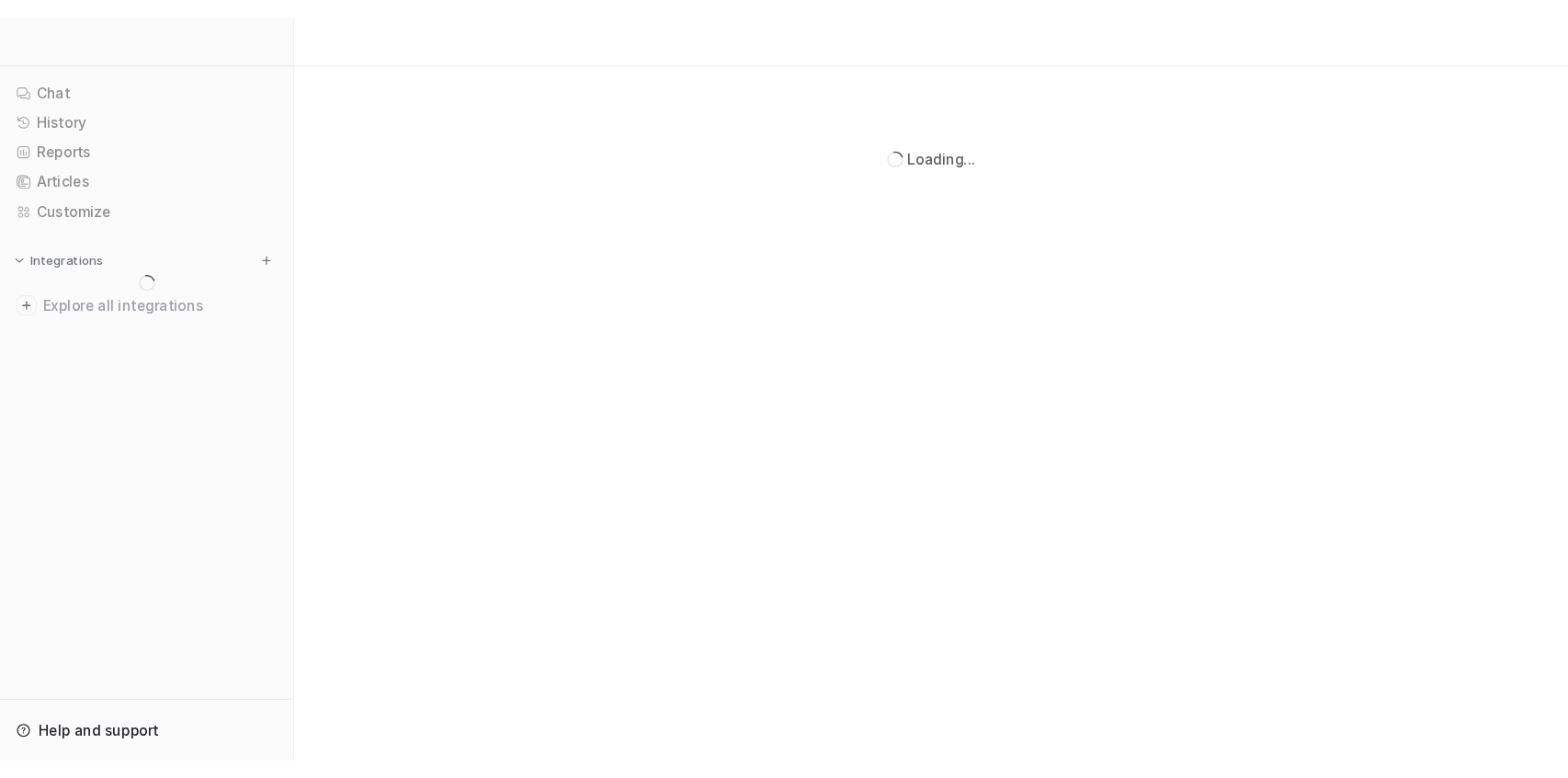 scroll, scrollTop: 0, scrollLeft: 0, axis: both 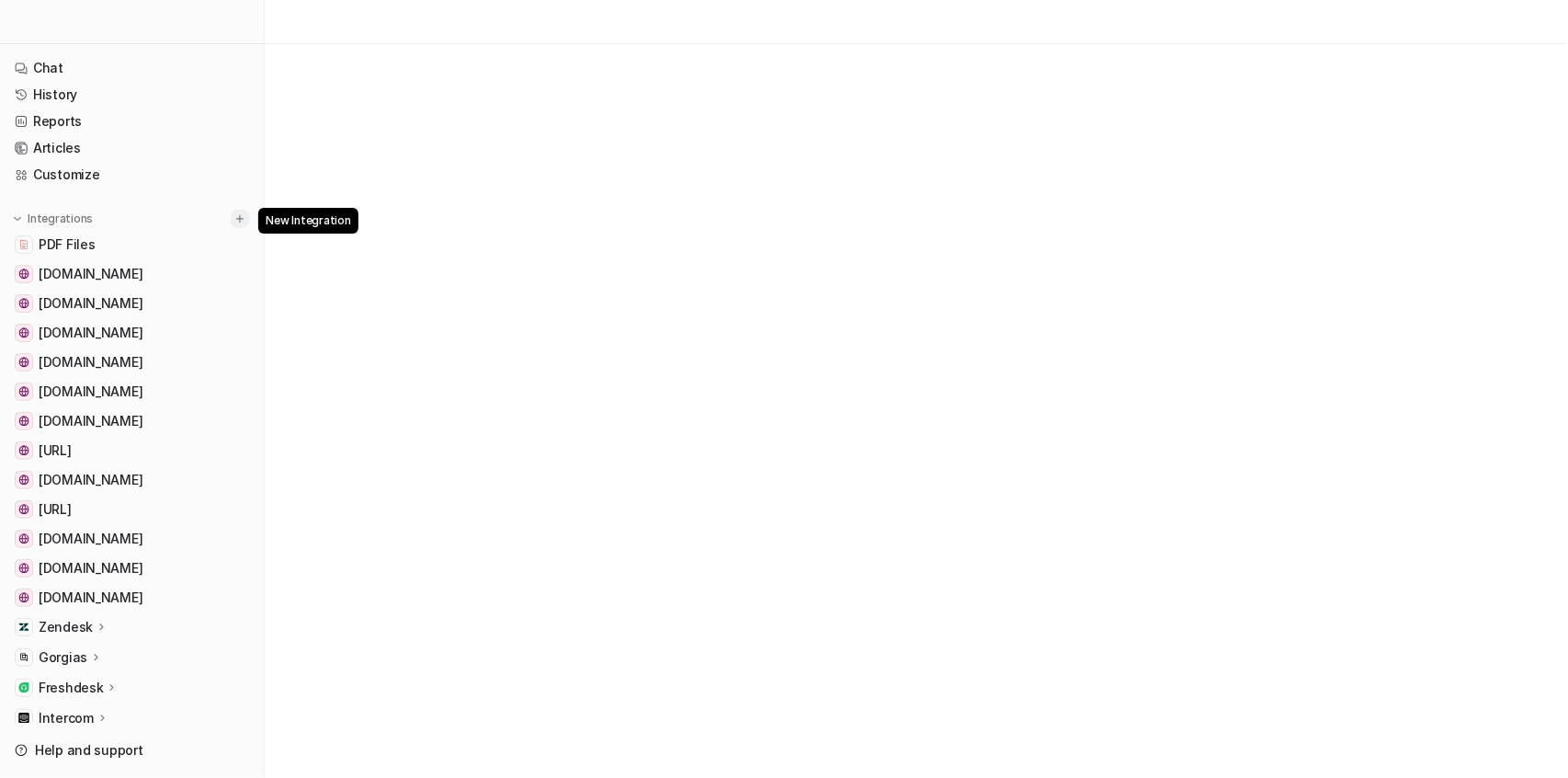 click at bounding box center [240, 219] 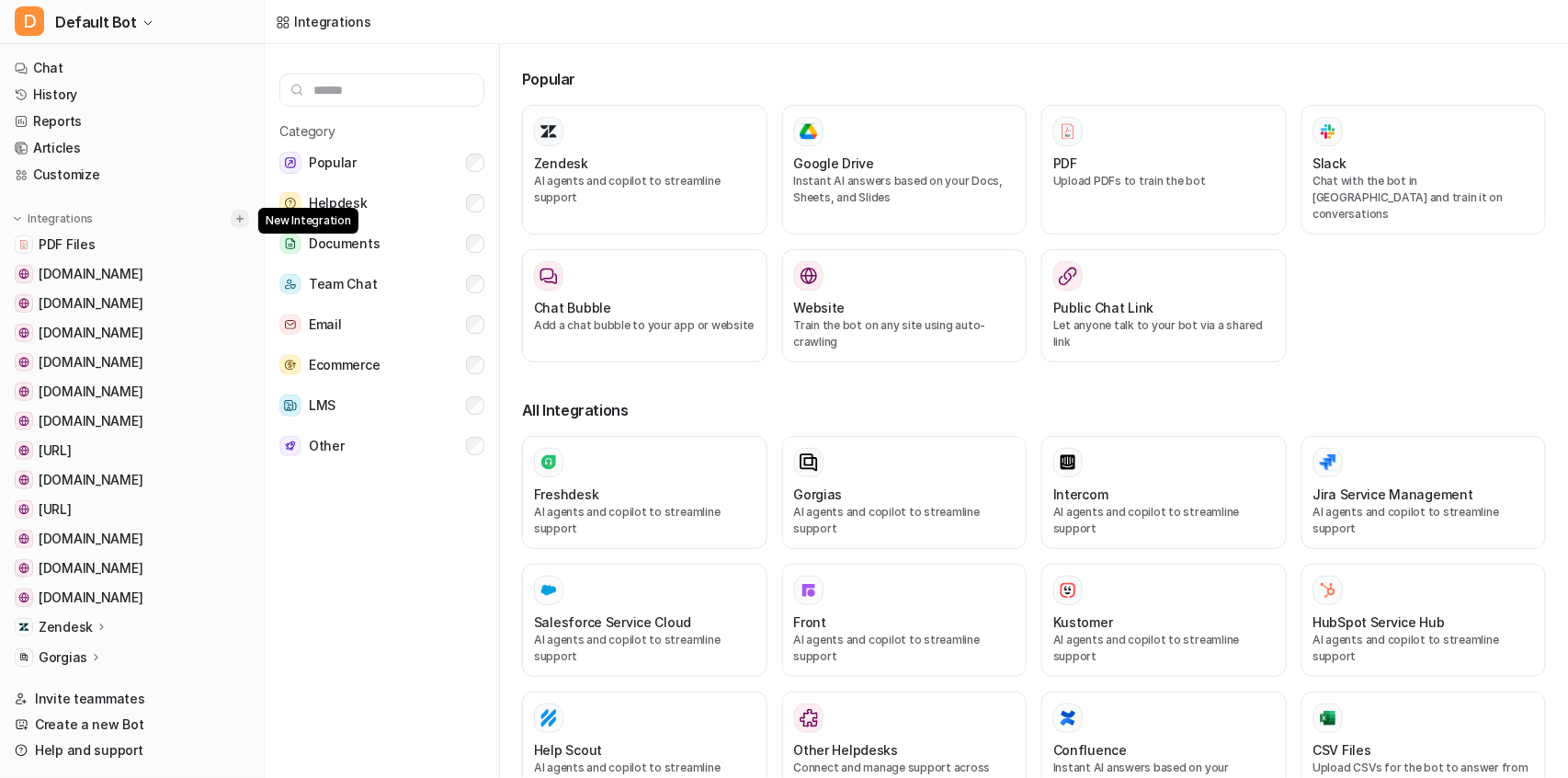 click at bounding box center (240, 219) 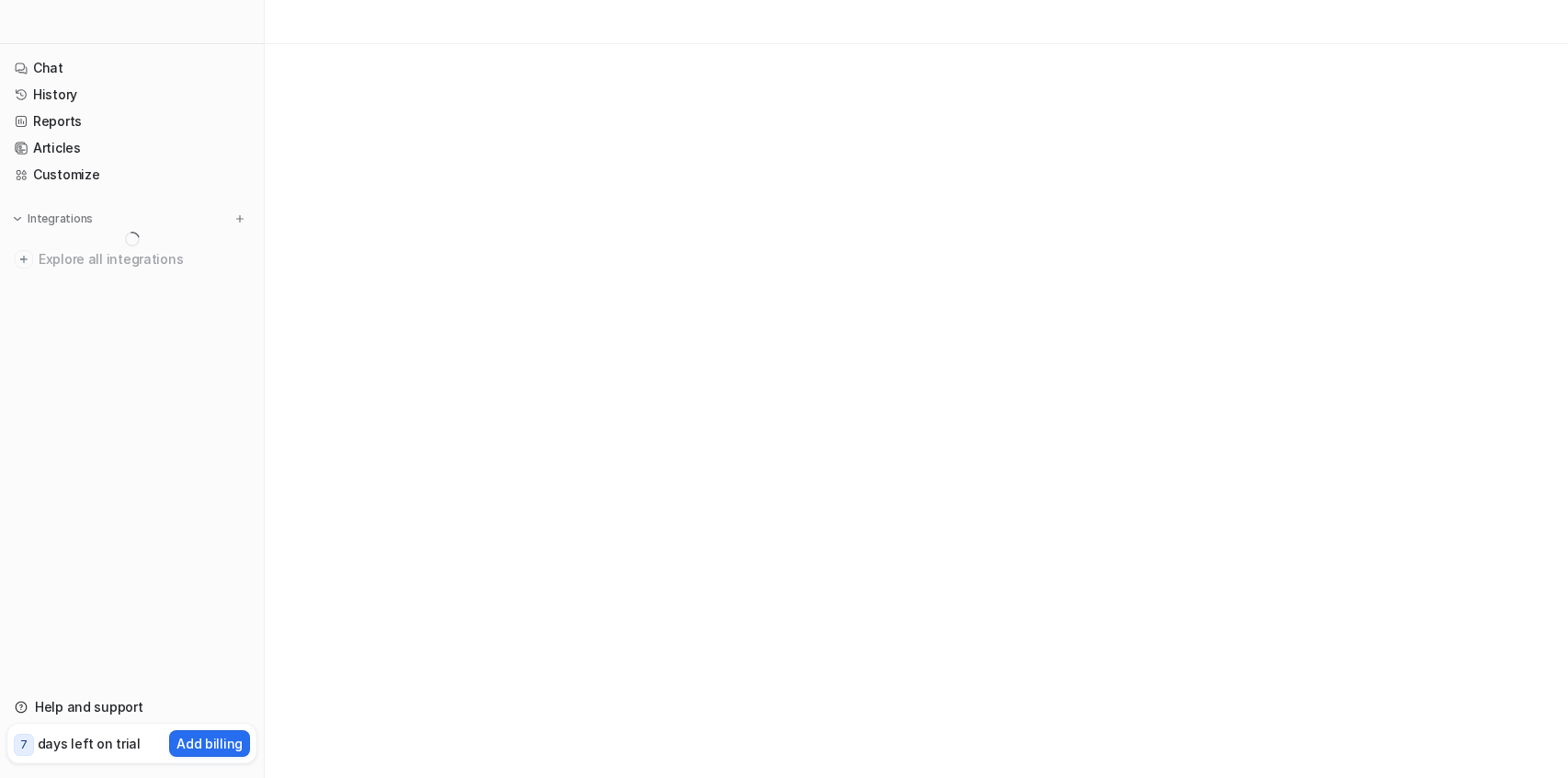 scroll, scrollTop: 0, scrollLeft: 0, axis: both 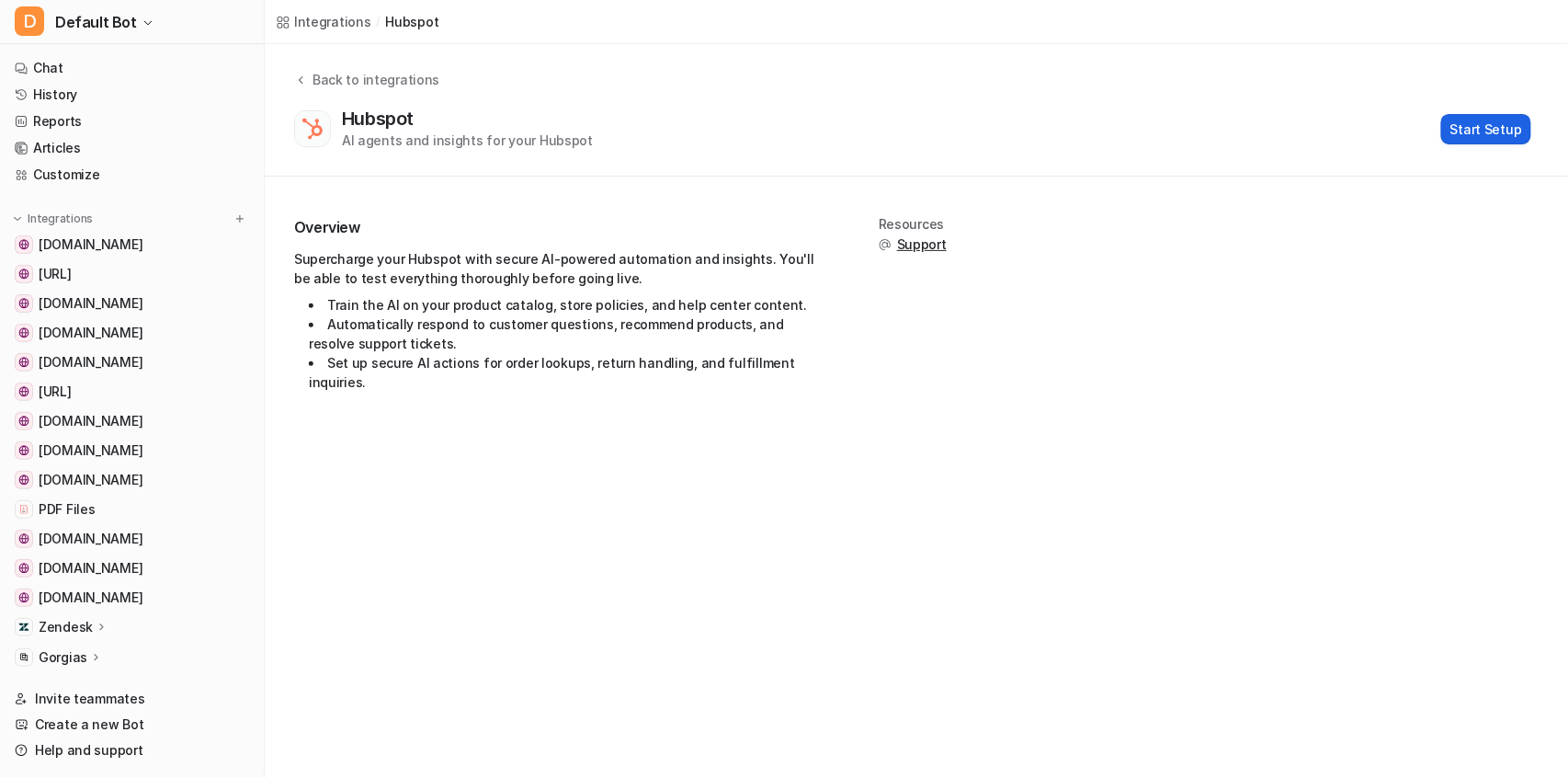 click on "Start Setup" at bounding box center [1486, 129] 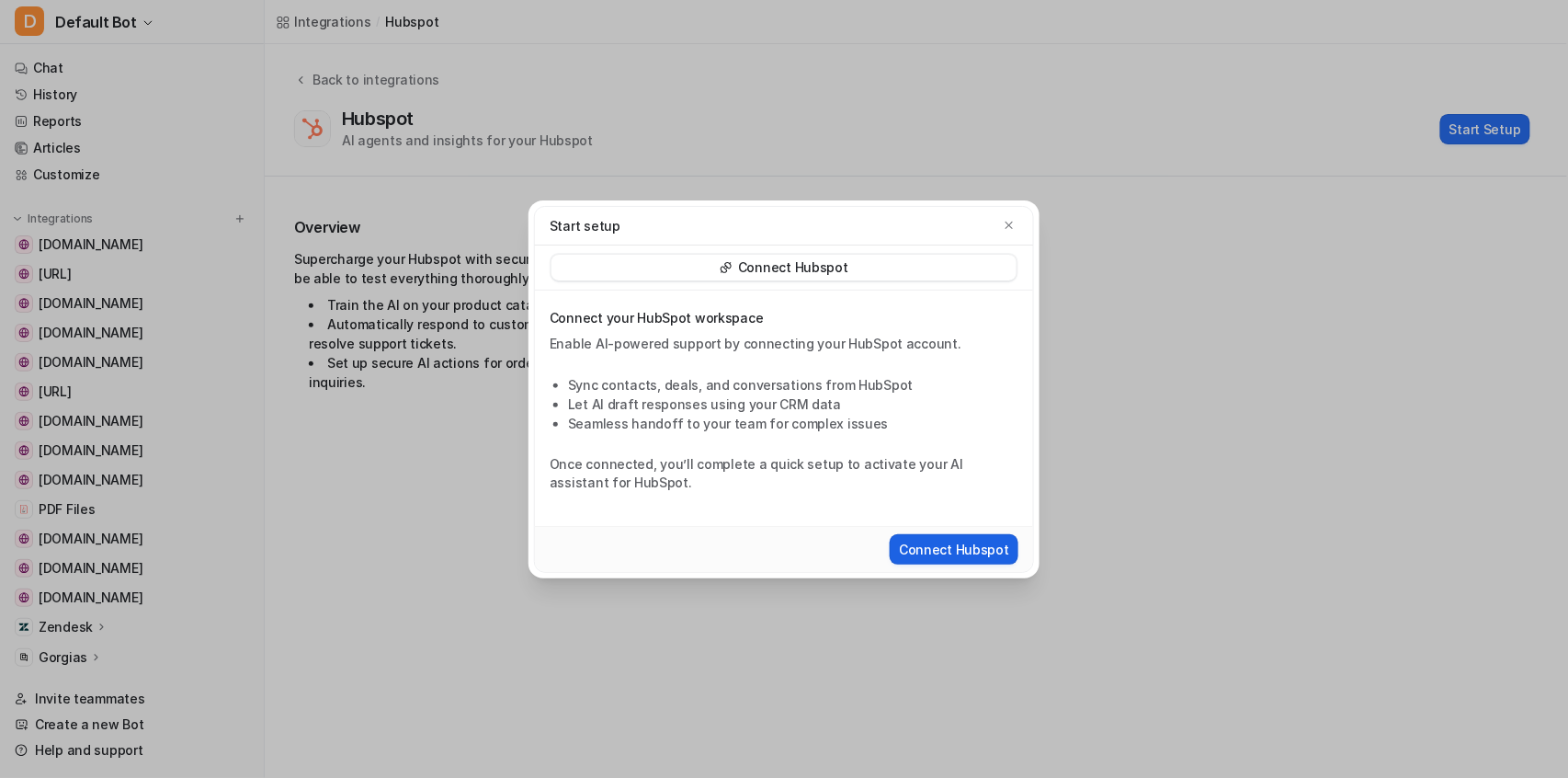 click on "Connect Hubspot" at bounding box center (954, 549) 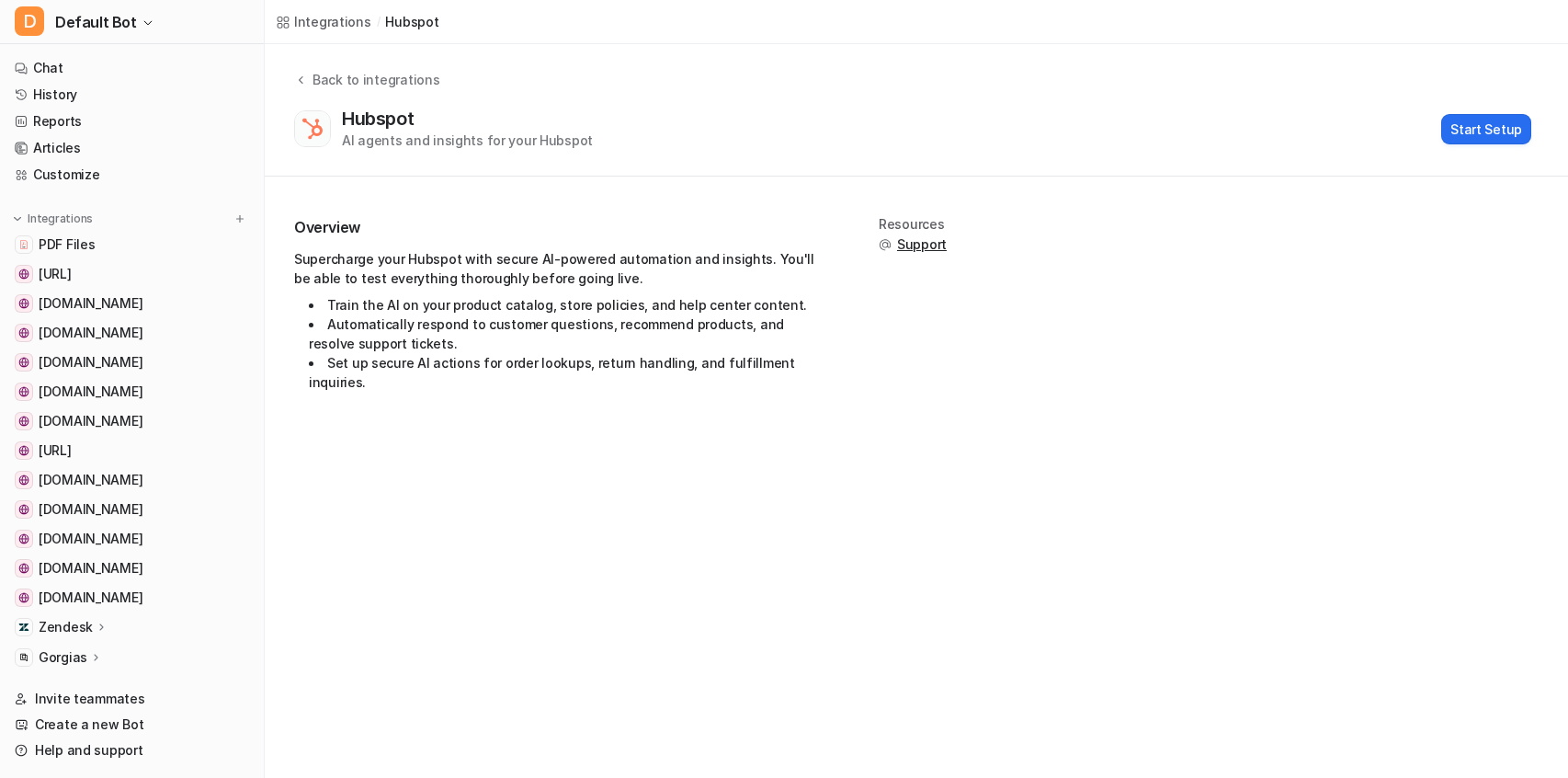 scroll, scrollTop: 0, scrollLeft: 0, axis: both 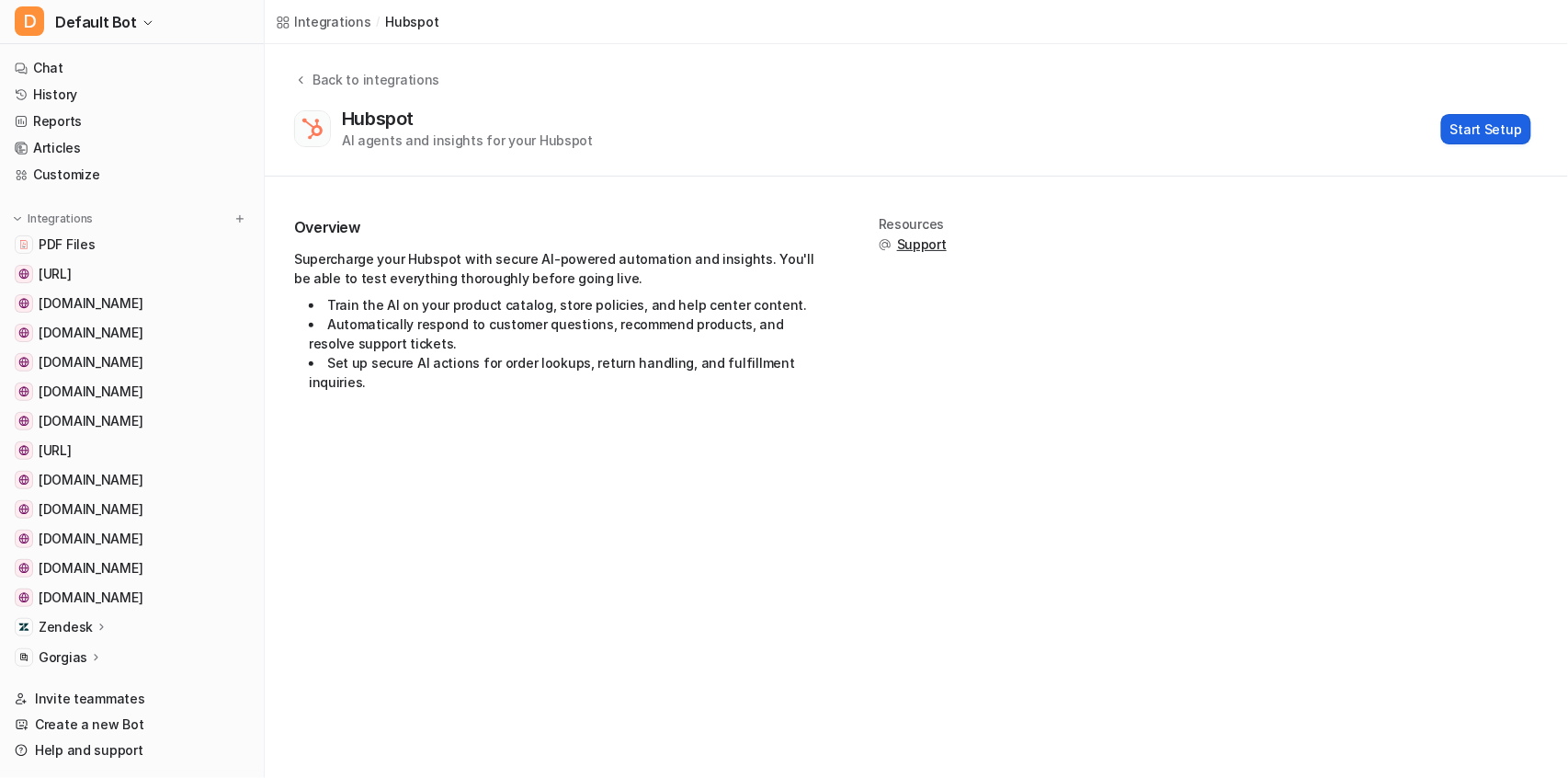 click on "Start Setup" at bounding box center (1486, 129) 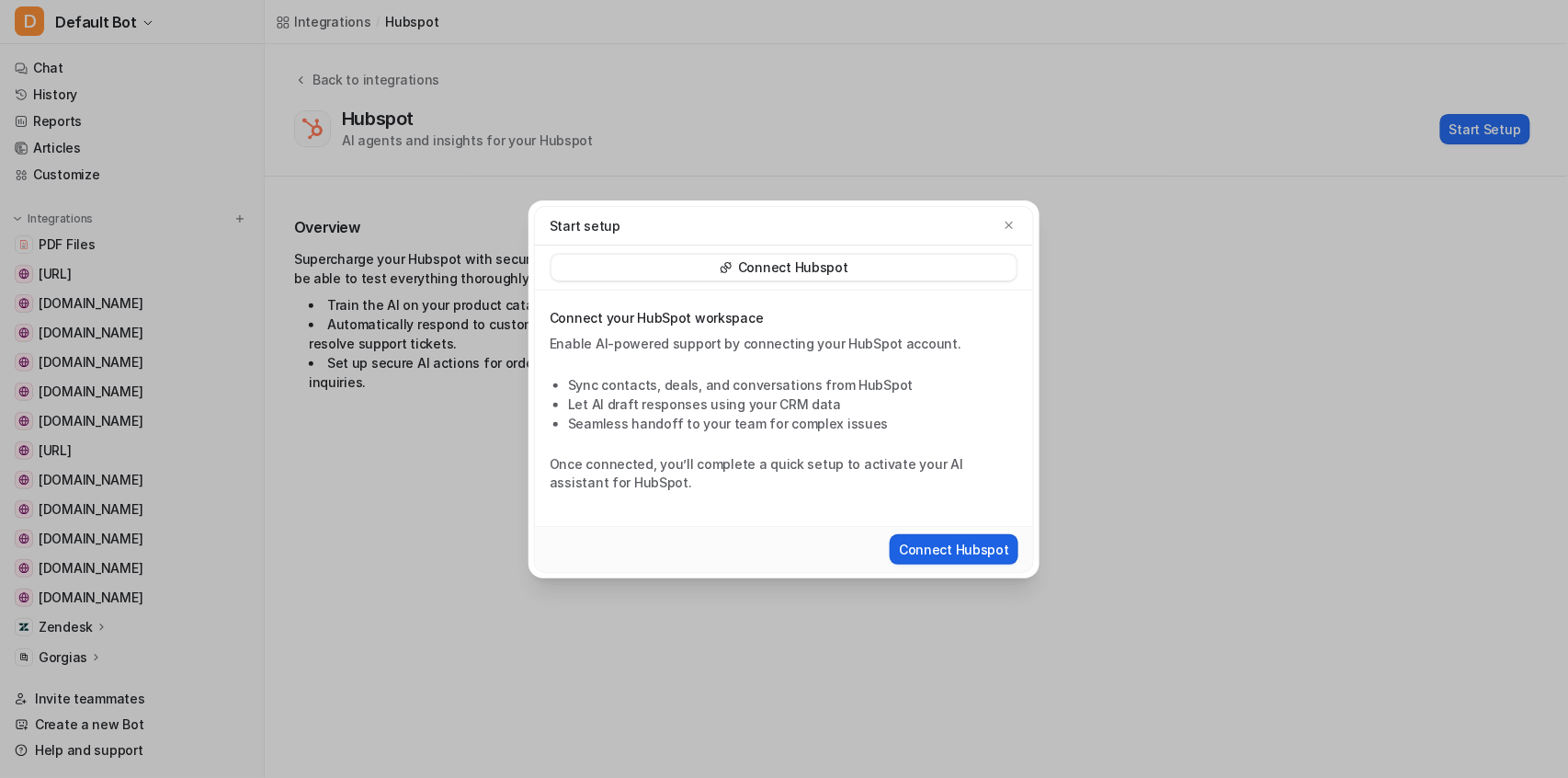 click on "Connect Hubspot" at bounding box center (954, 549) 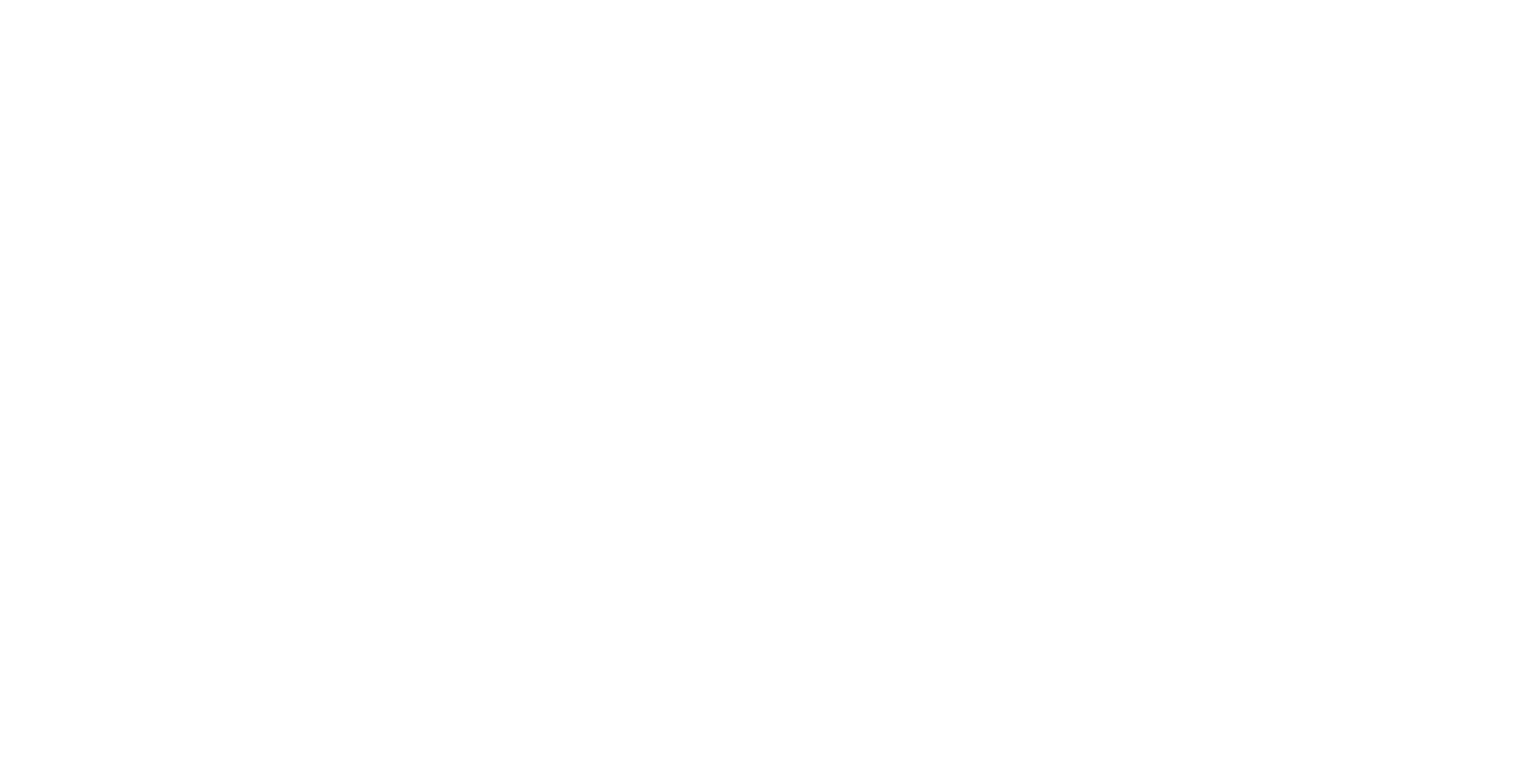 scroll, scrollTop: 0, scrollLeft: 0, axis: both 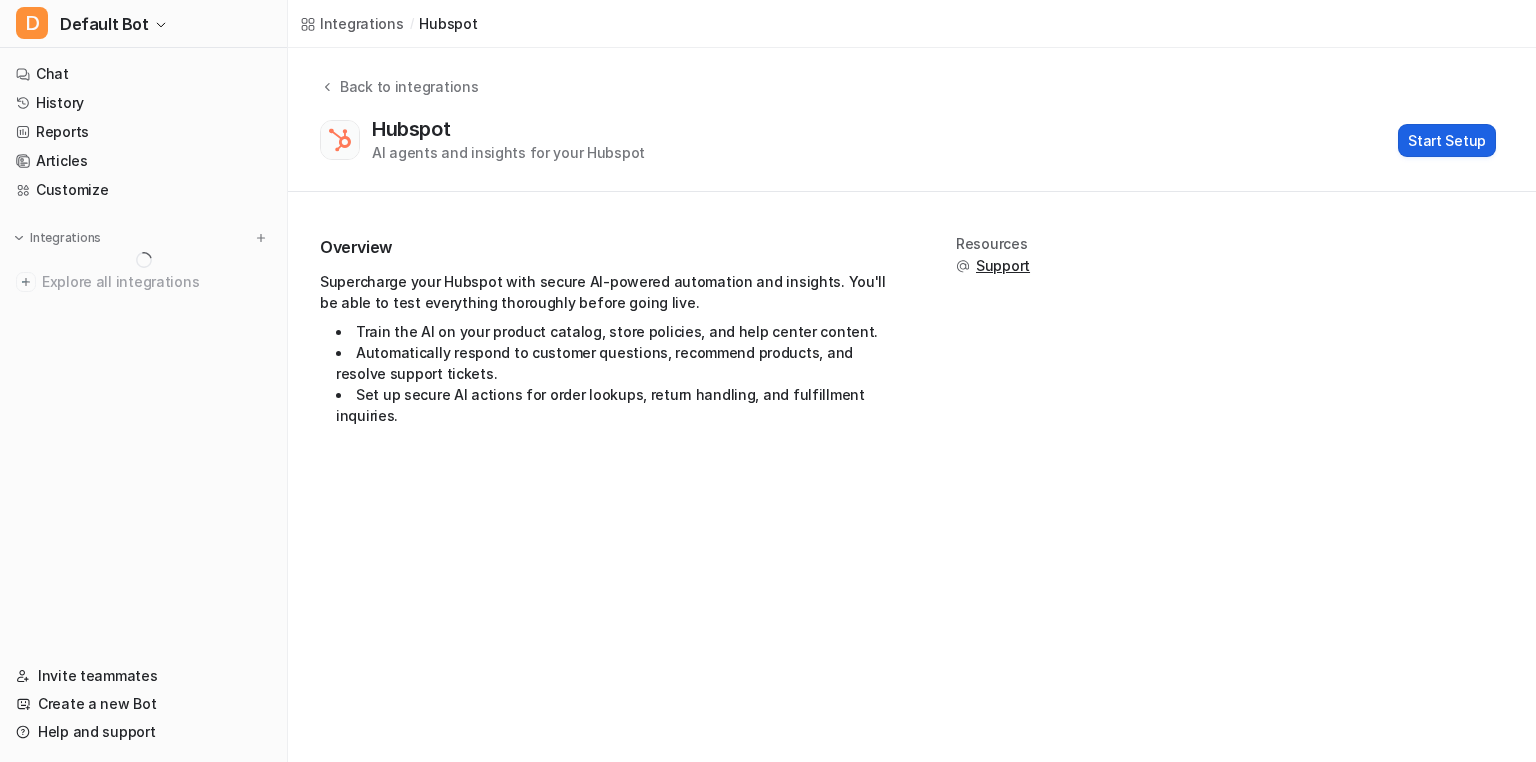 click on "Start Setup" at bounding box center [1447, 140] 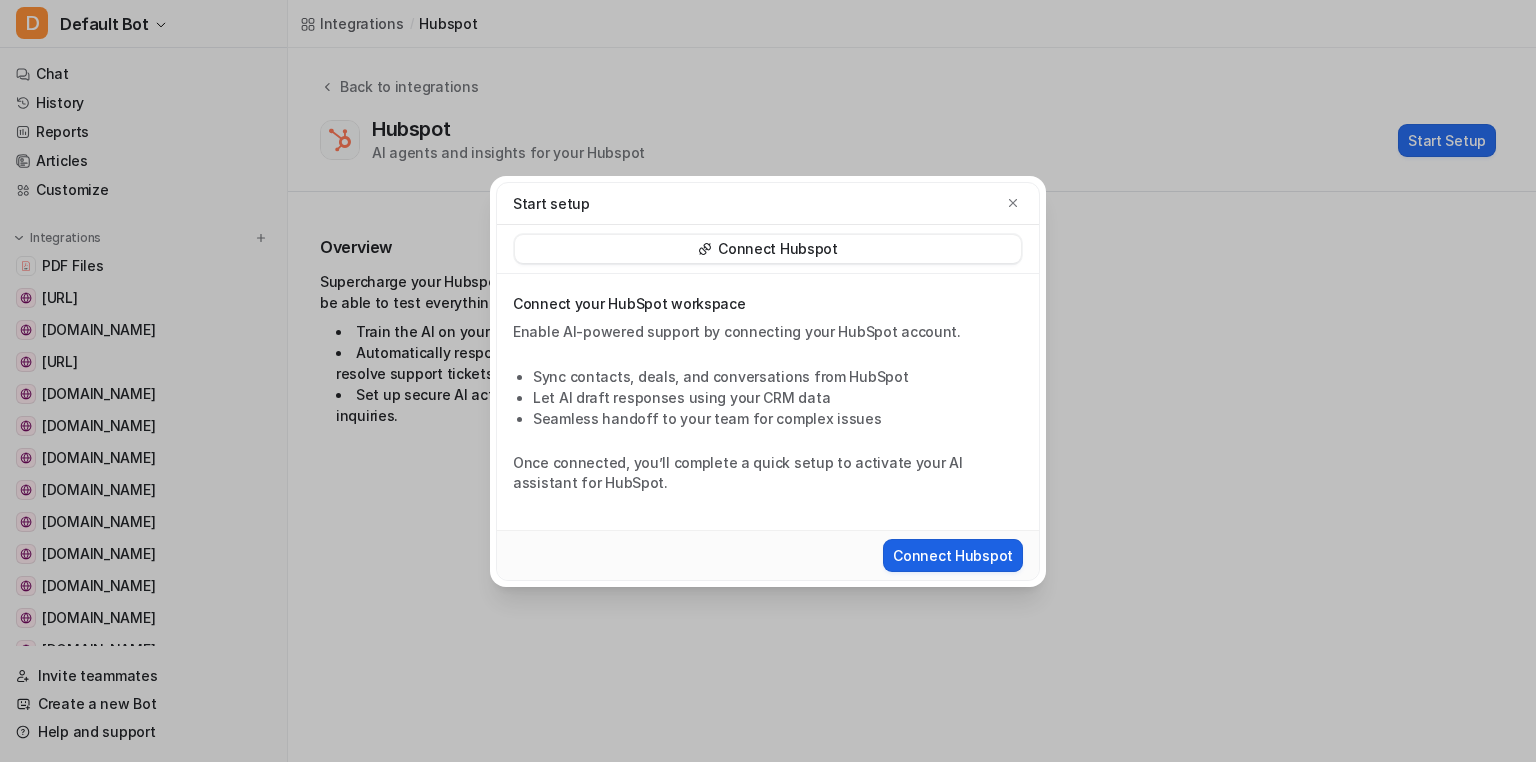 click on "Connect Hubspot" at bounding box center [953, 555] 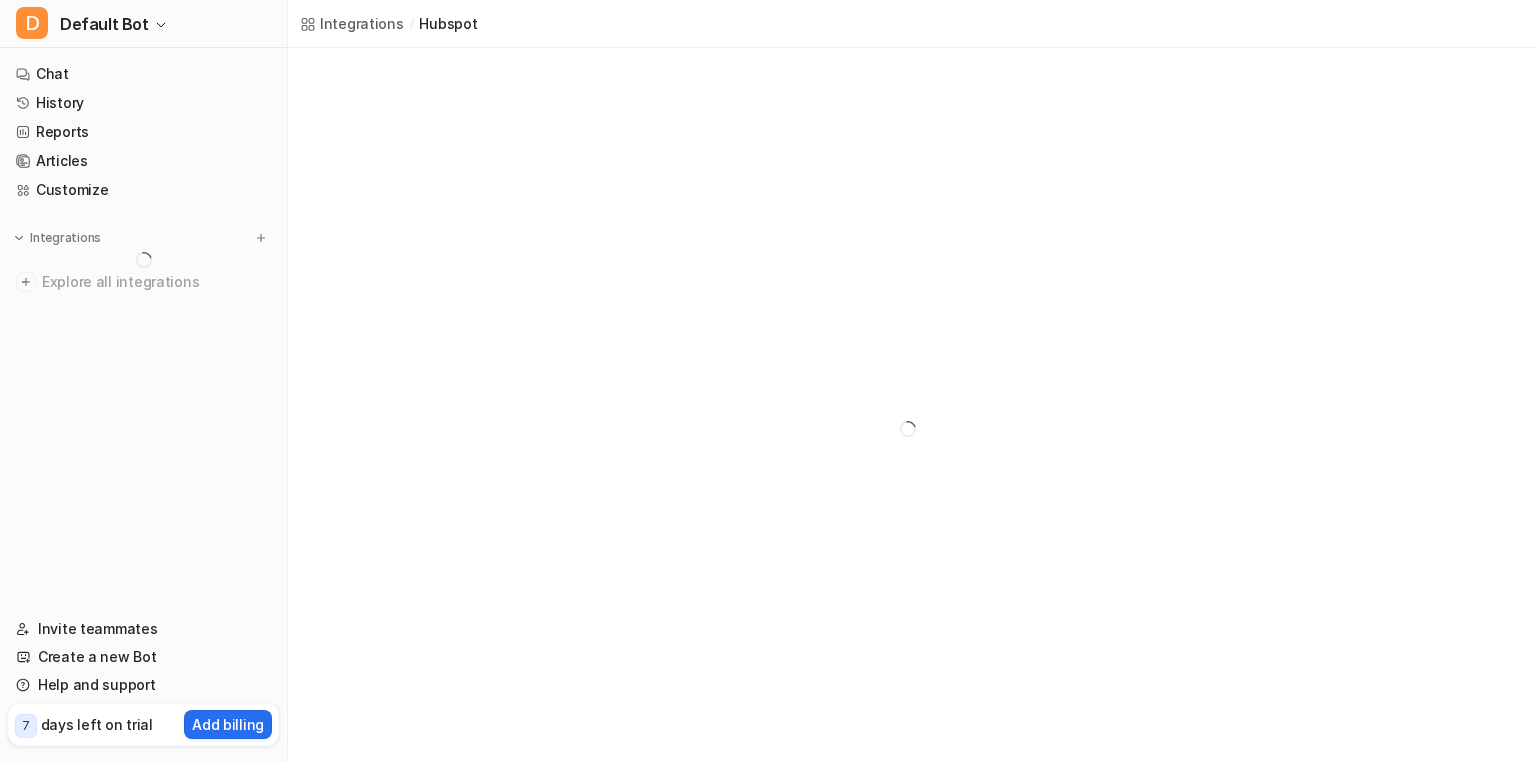 scroll, scrollTop: 0, scrollLeft: 0, axis: both 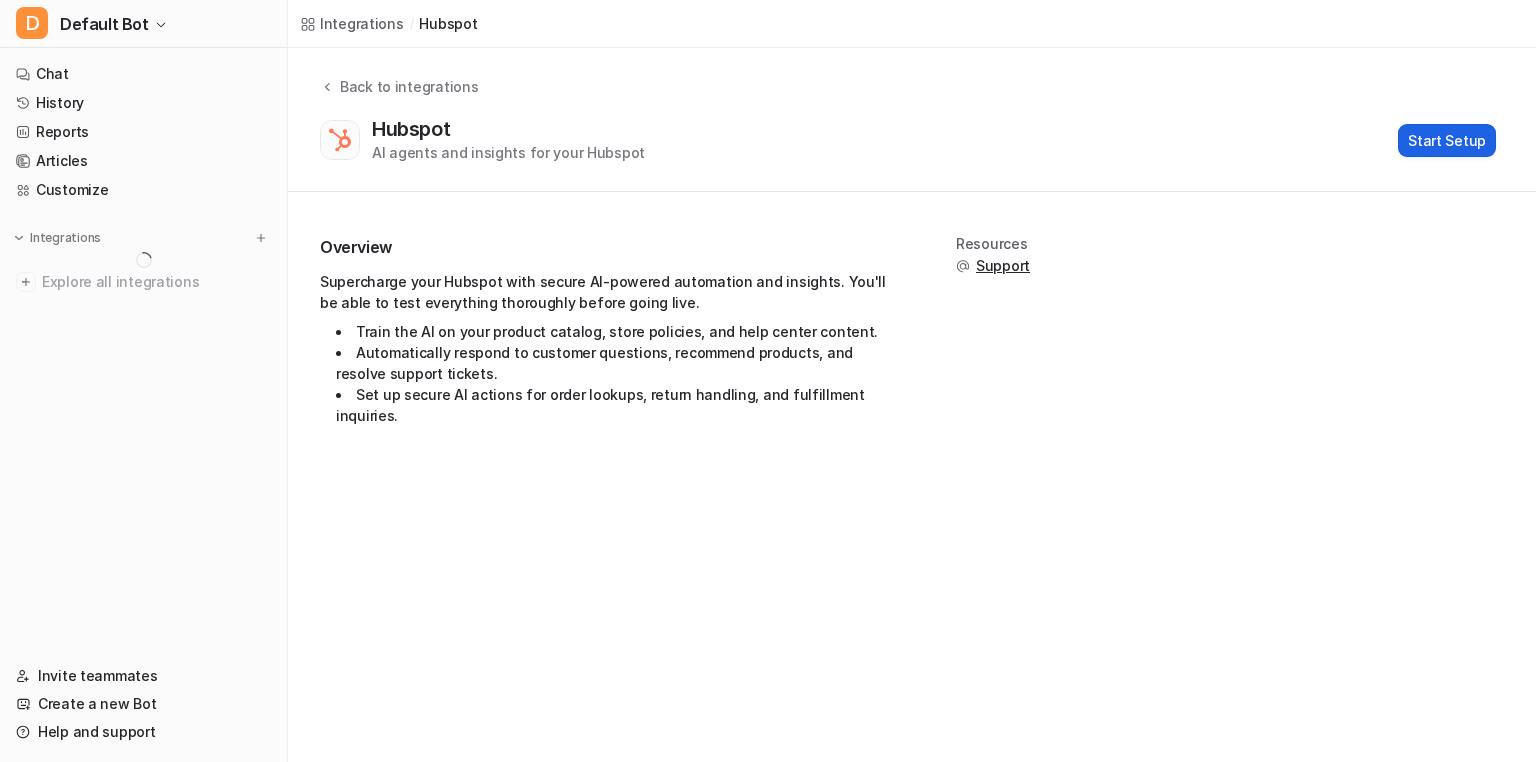click on "Start Setup" at bounding box center [1447, 140] 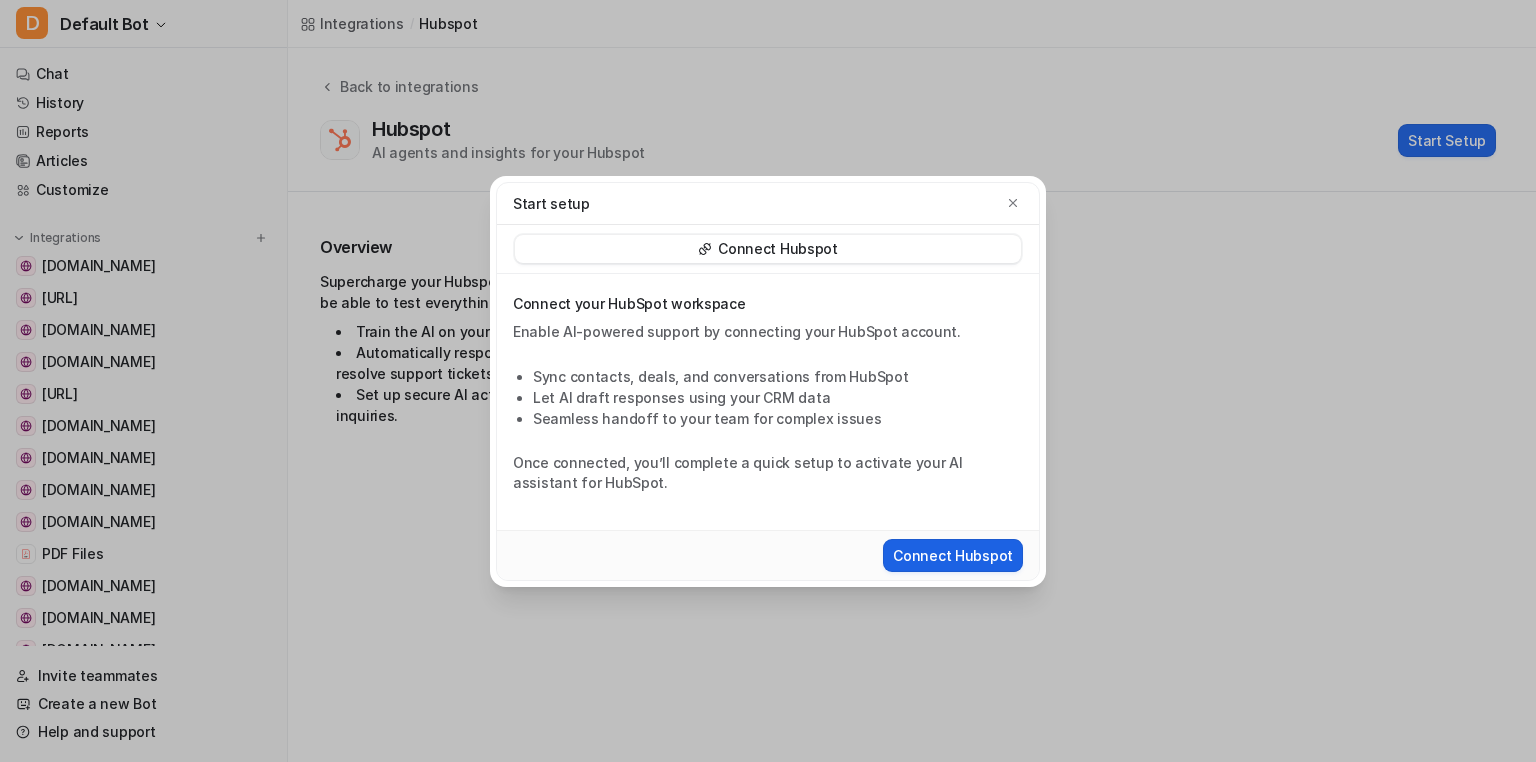 click on "Connect Hubspot" at bounding box center (953, 555) 